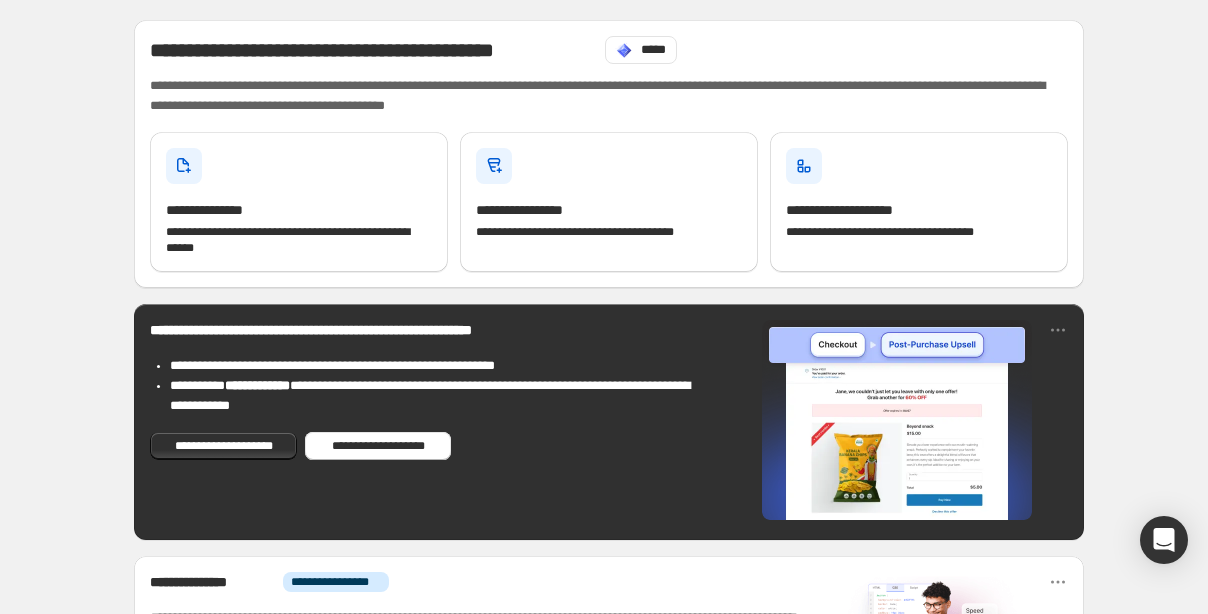 scroll, scrollTop: 0, scrollLeft: 0, axis: both 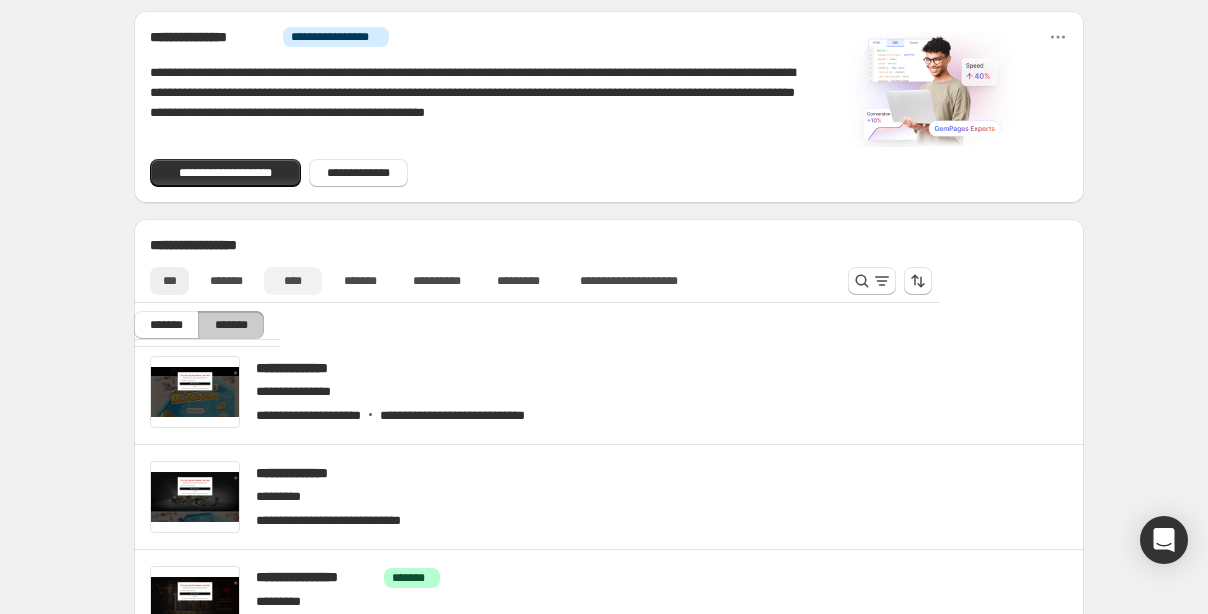 click on "****" at bounding box center (293, 281) 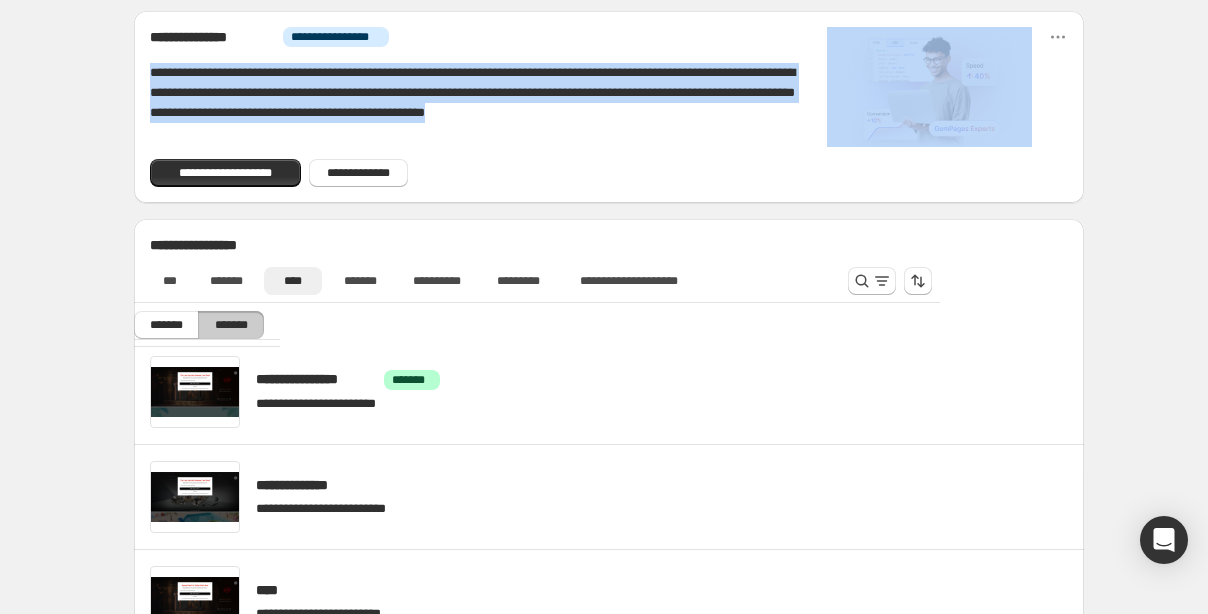 drag, startPoint x: 367, startPoint y: 140, endPoint x: 127, endPoint y: 77, distance: 248.13101 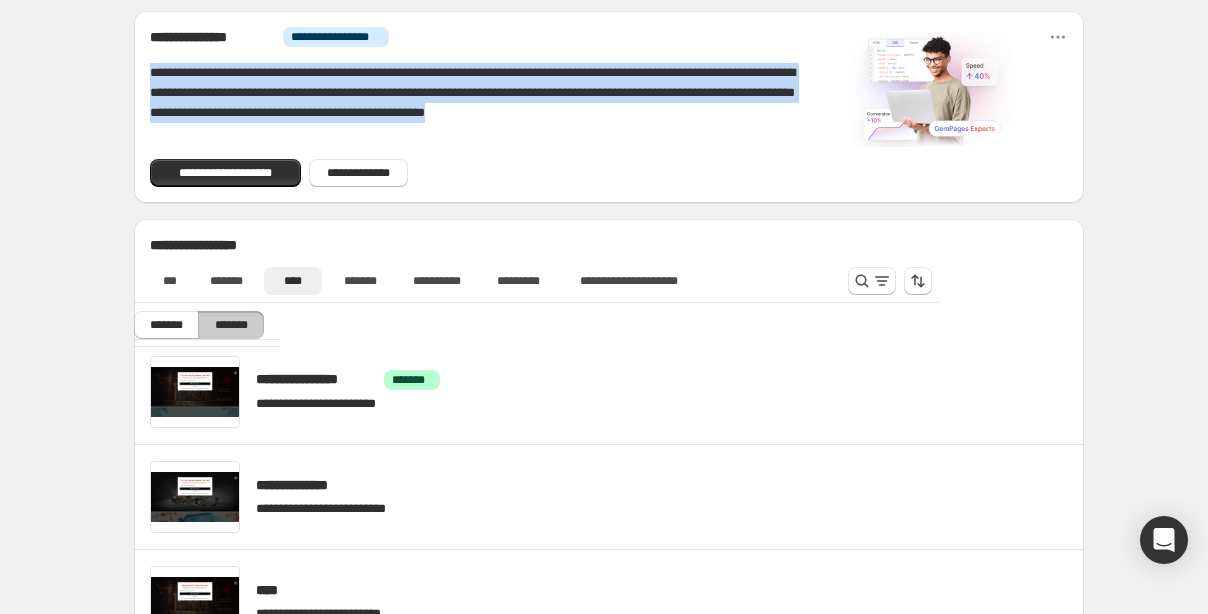 drag, startPoint x: 306, startPoint y: 136, endPoint x: 141, endPoint y: 67, distance: 178.8463 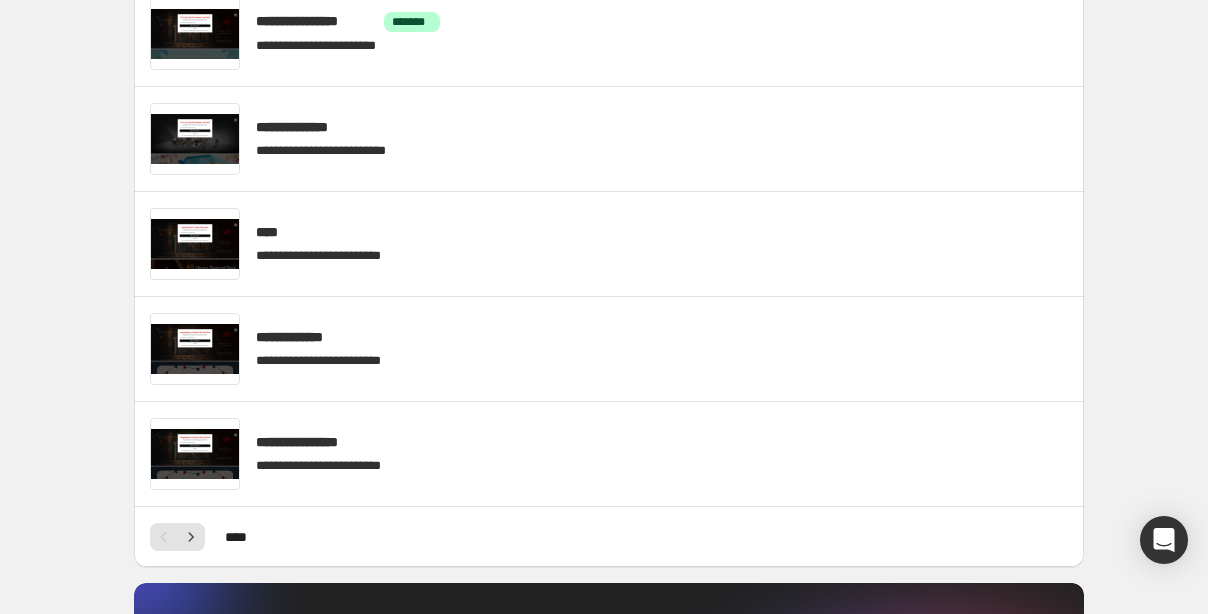 scroll, scrollTop: 818, scrollLeft: 0, axis: vertical 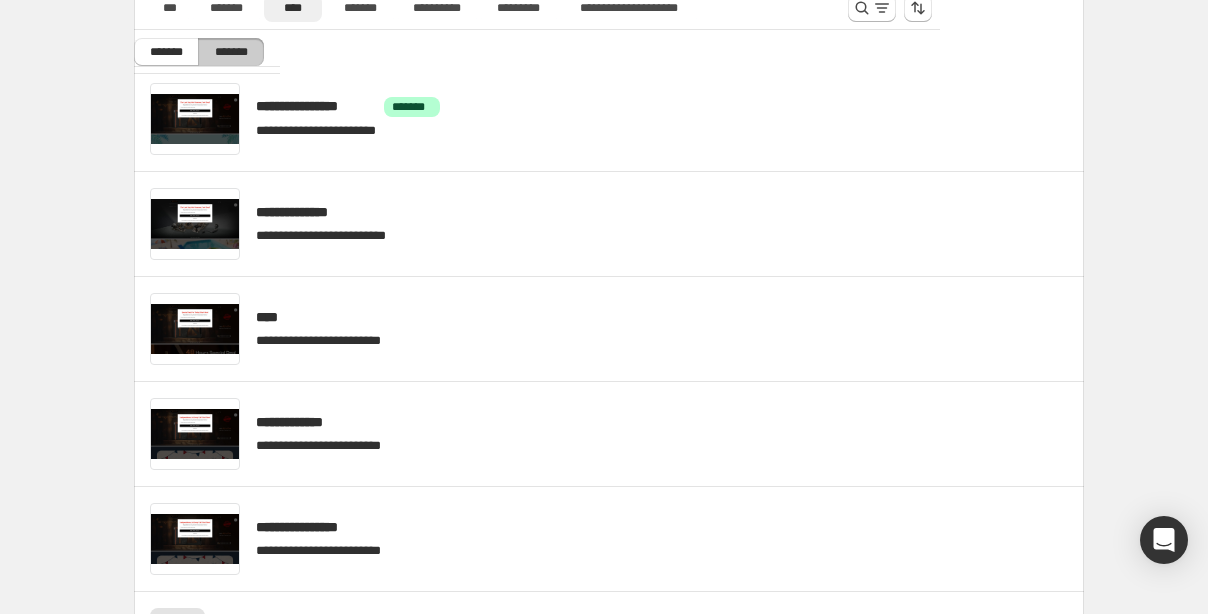 drag, startPoint x: 330, startPoint y: 138, endPoint x: 111, endPoint y: 224, distance: 235.28069 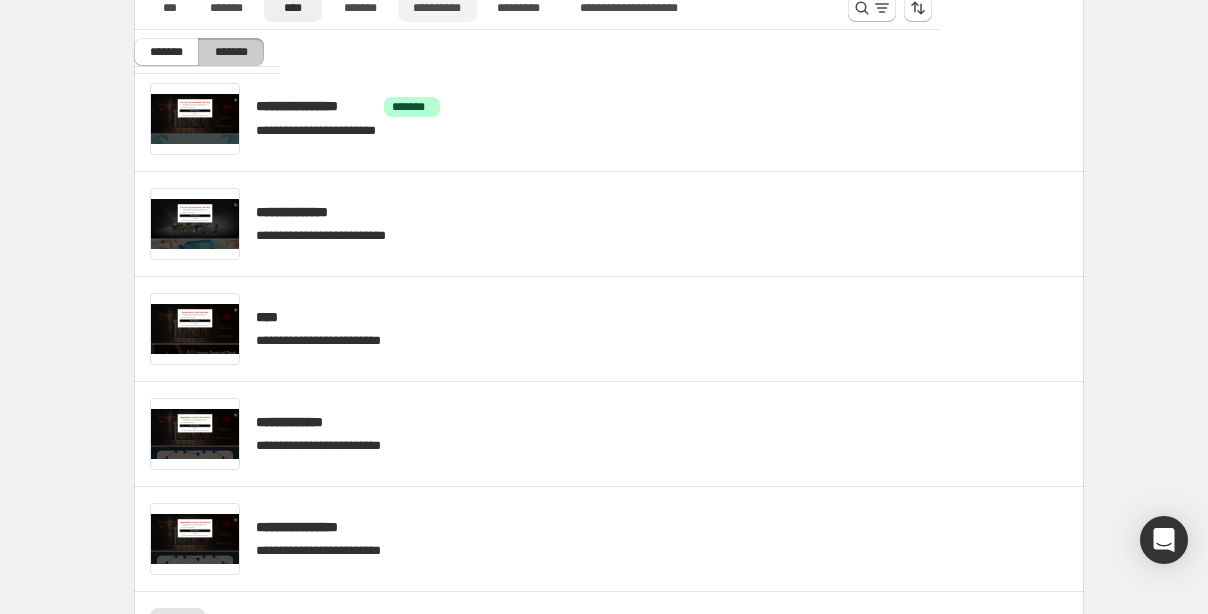 click on "**********" at bounding box center (437, 8) 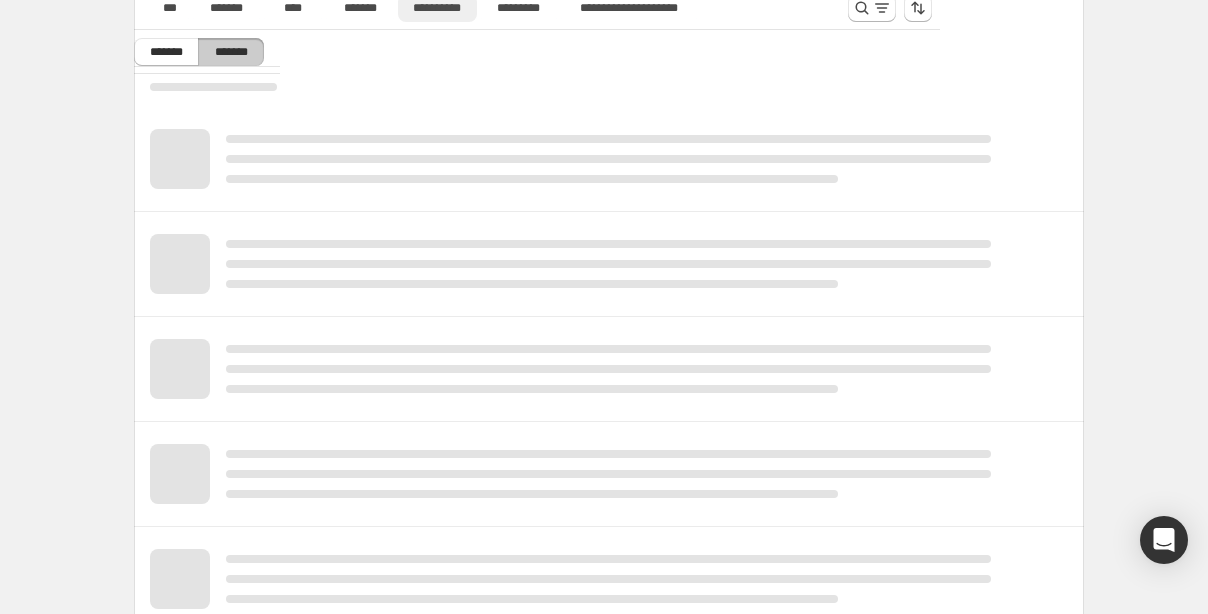scroll, scrollTop: 812, scrollLeft: 0, axis: vertical 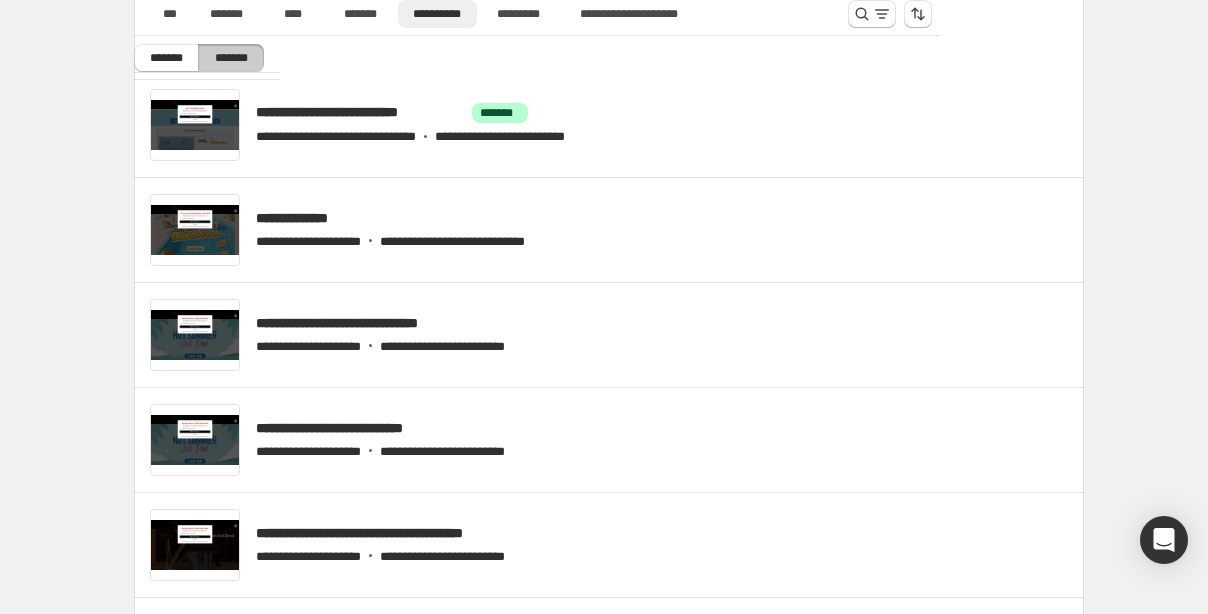 click on "**********" at bounding box center (495, 13) 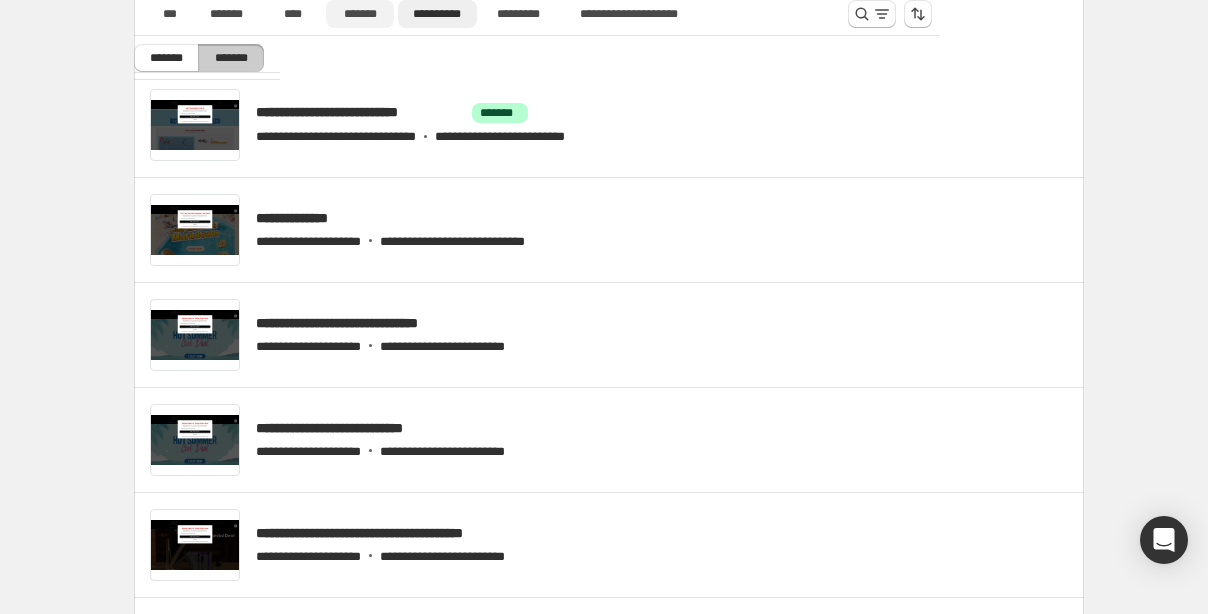 click on "*******" at bounding box center [360, 14] 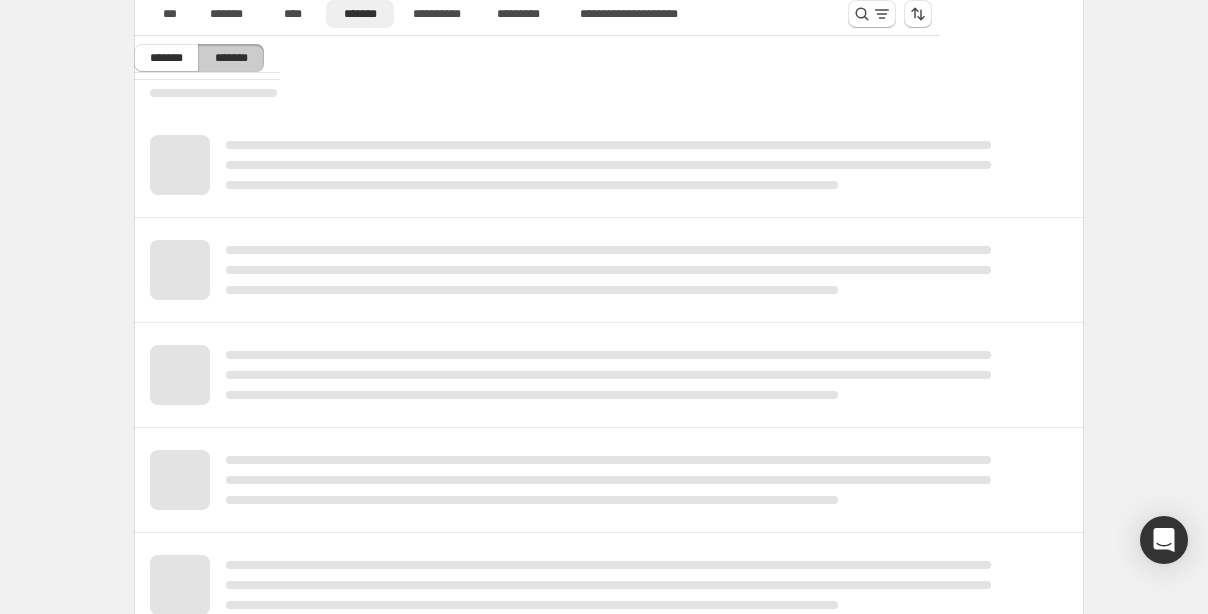click on "**********" at bounding box center [495, 13] 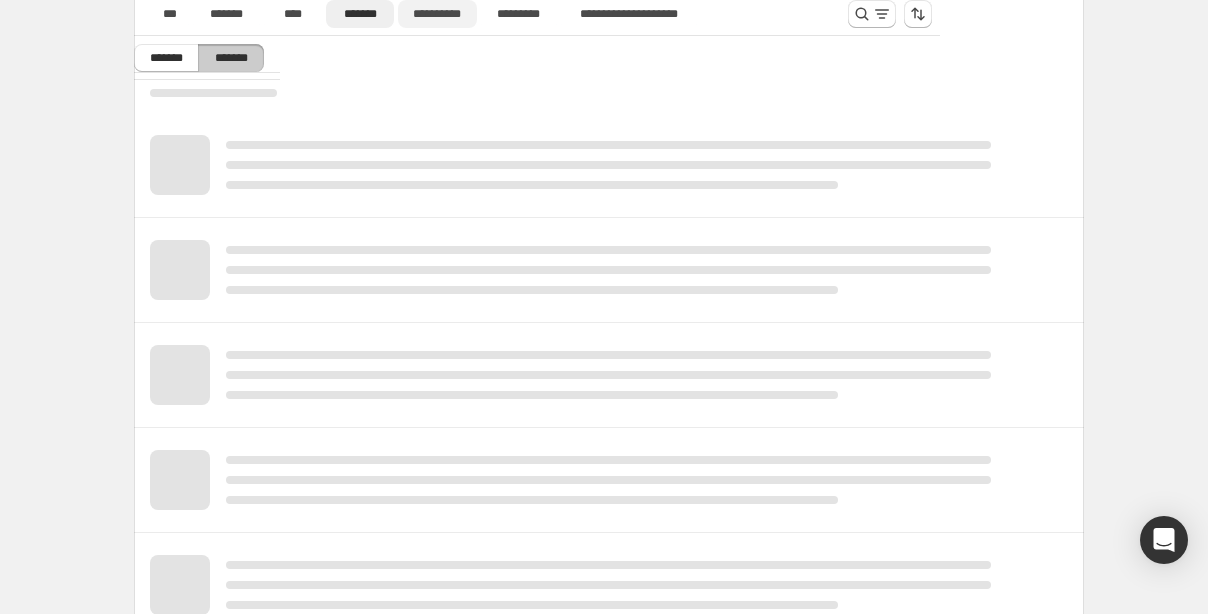 click on "**********" at bounding box center (437, 14) 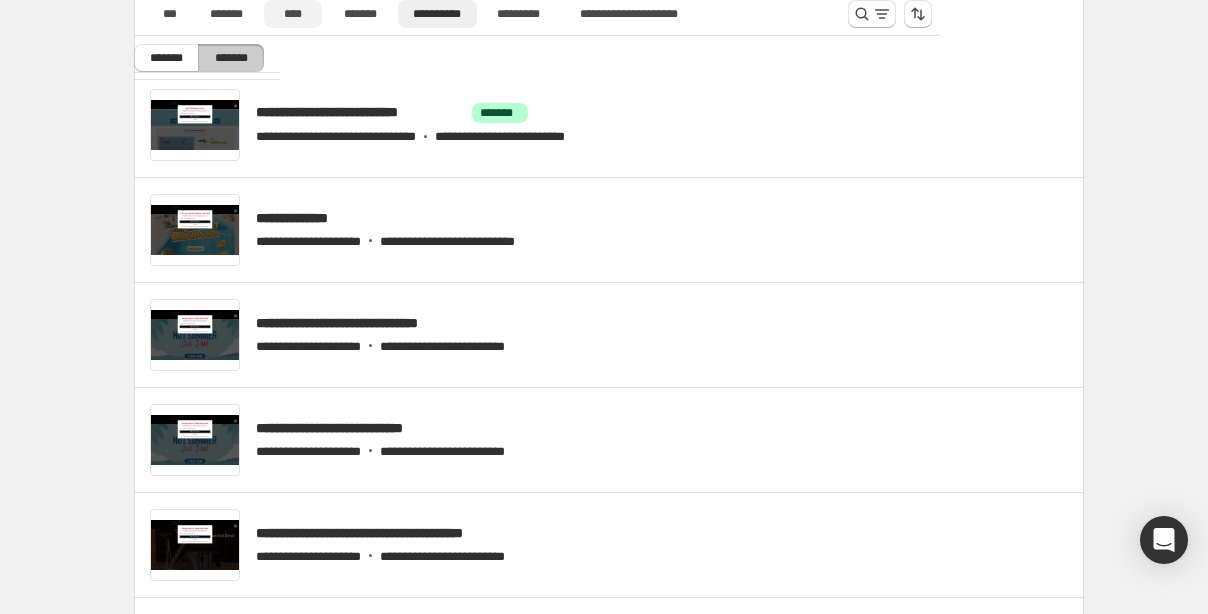 click on "****" at bounding box center (293, 14) 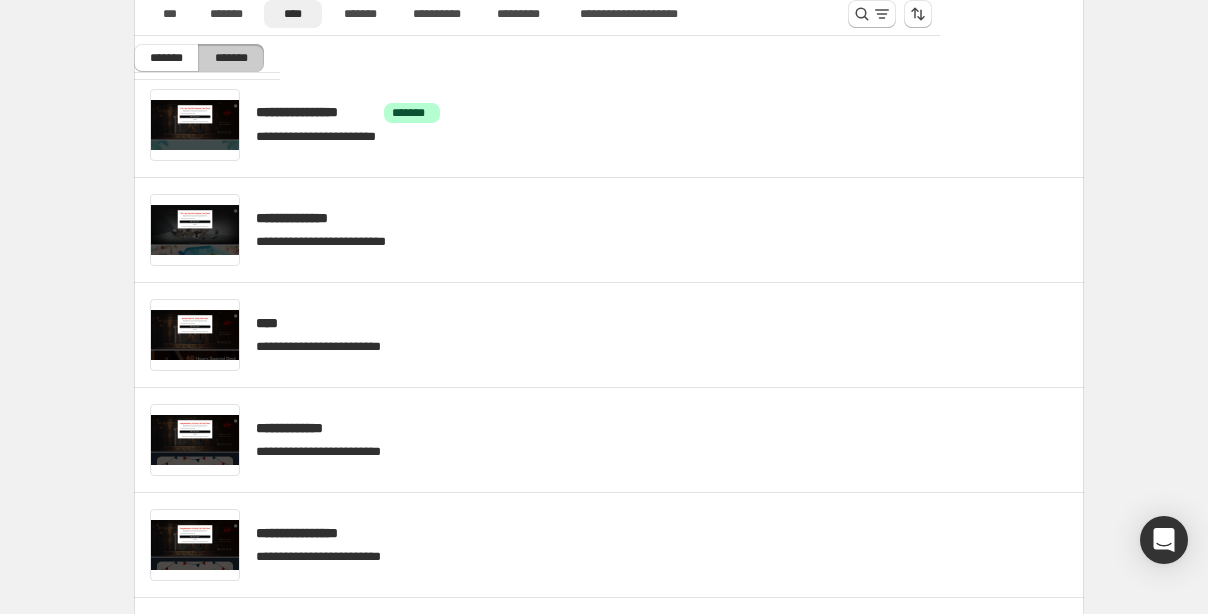 drag, startPoint x: 981, startPoint y: 229, endPoint x: 425, endPoint y: 29, distance: 590.8773 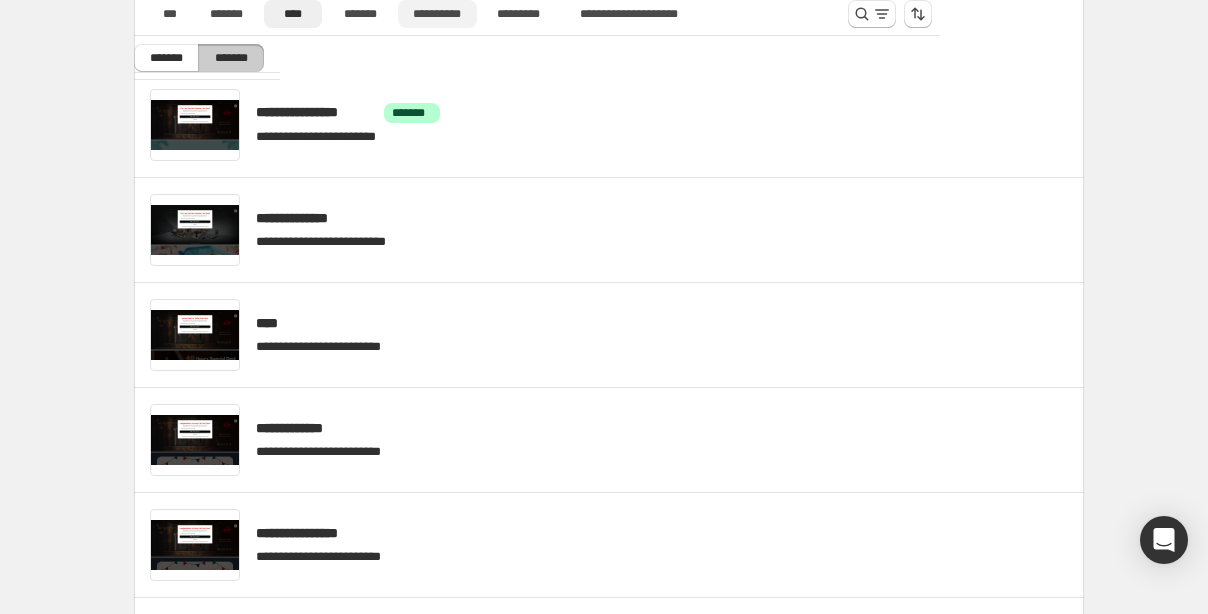 click on "**********" at bounding box center [437, 14] 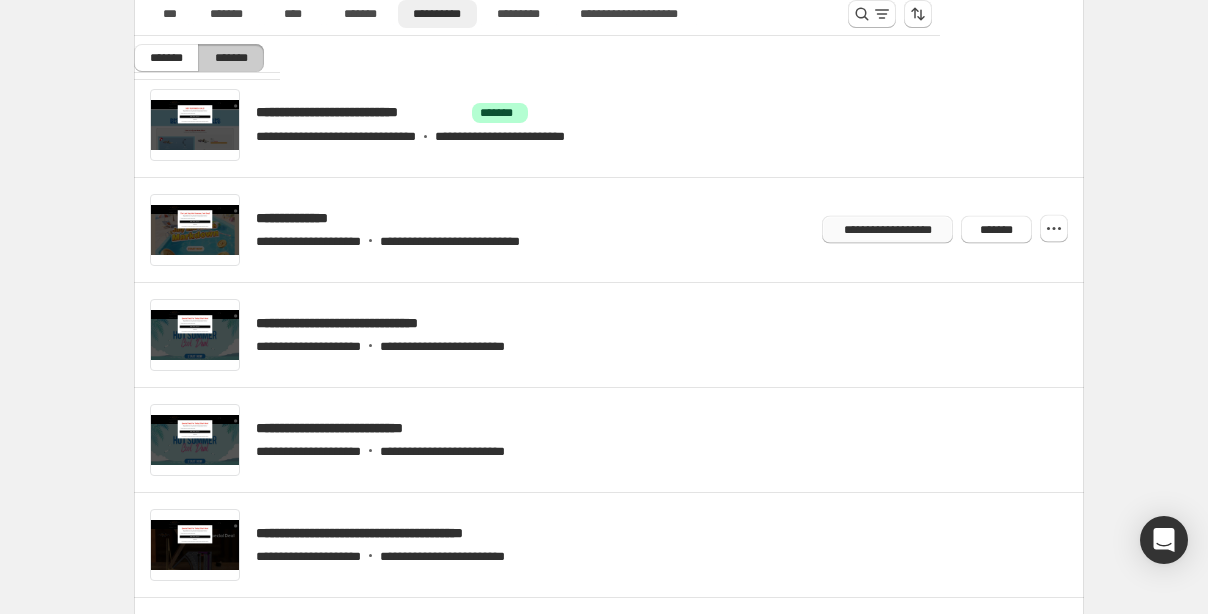 click on "**********" at bounding box center (887, 230) 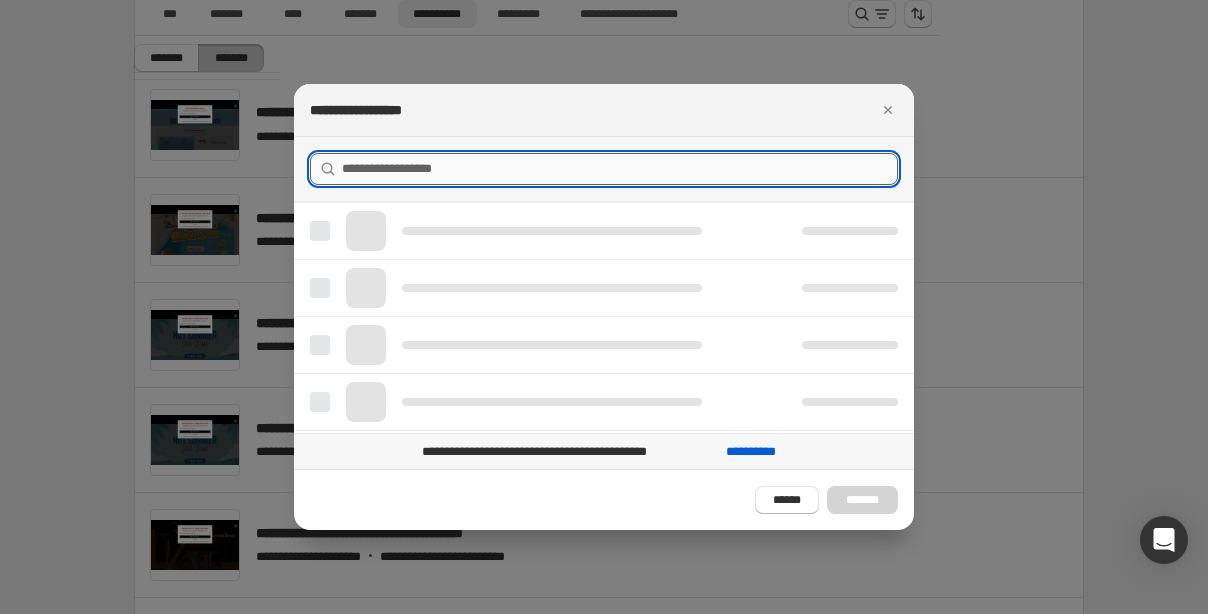 click at bounding box center [620, 169] 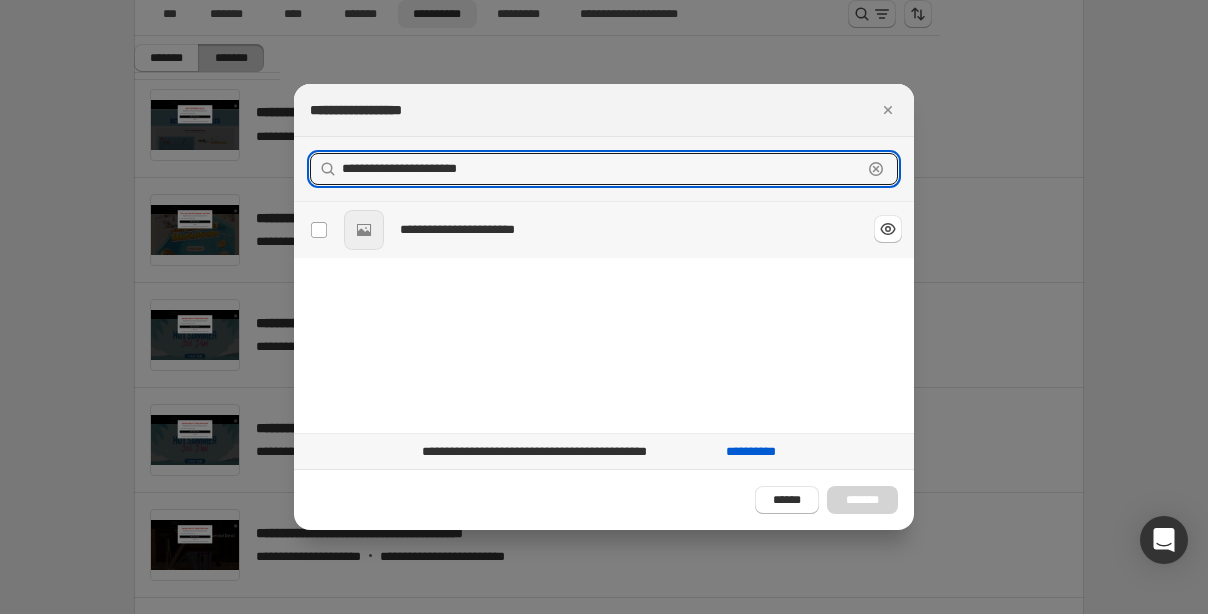 type on "**********" 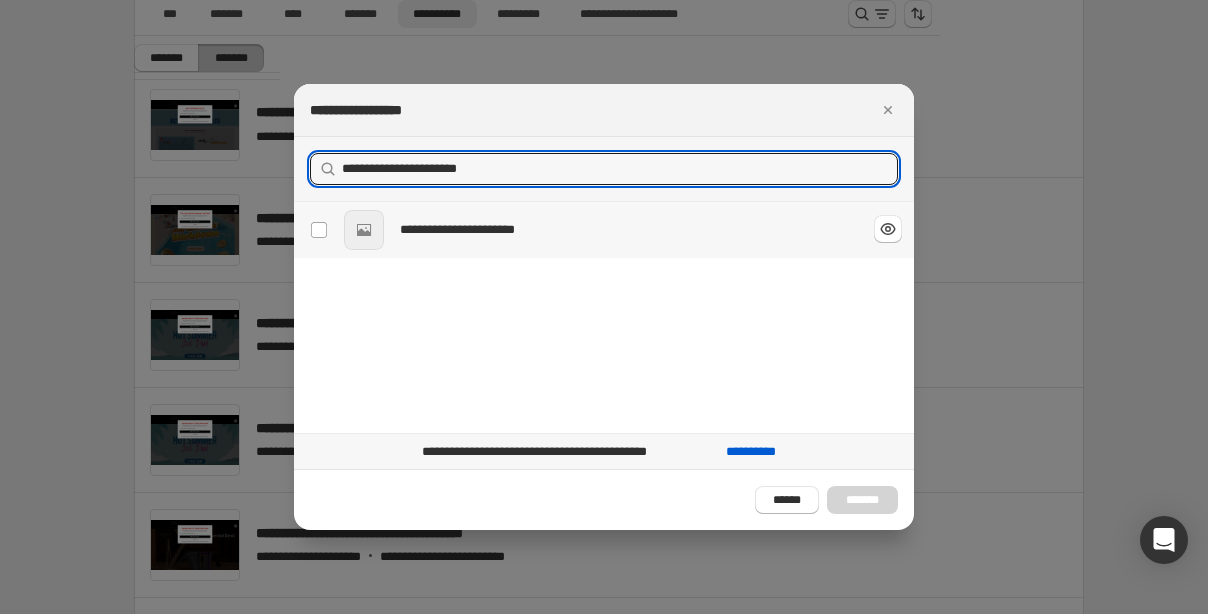 click on "**********" at bounding box center (625, 230) 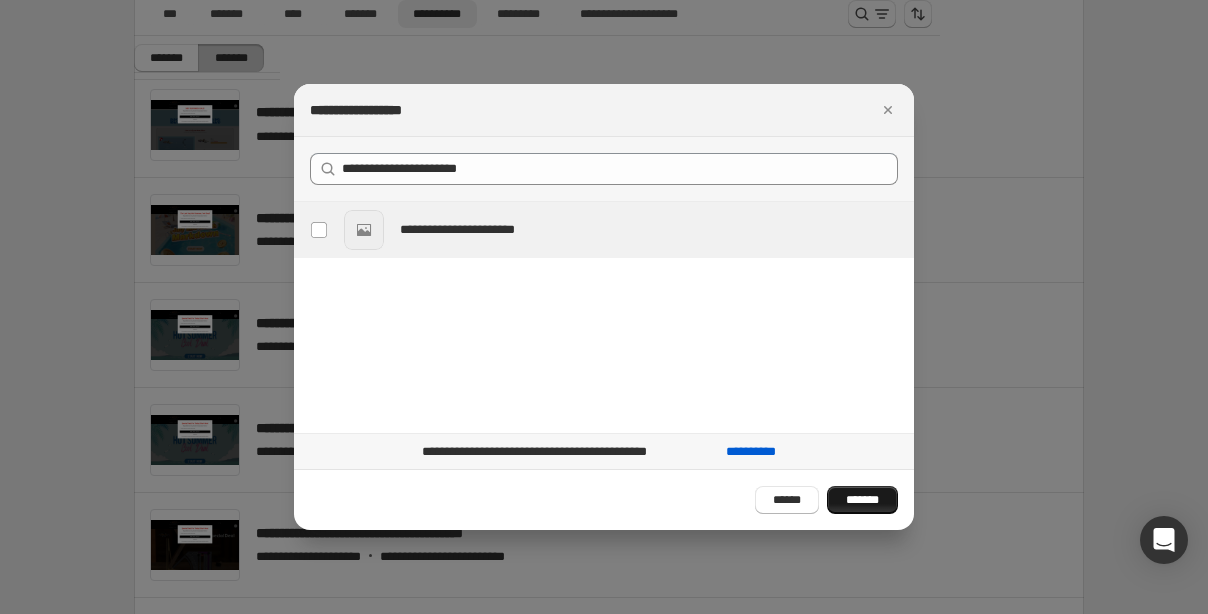 click on "*******" at bounding box center [862, 500] 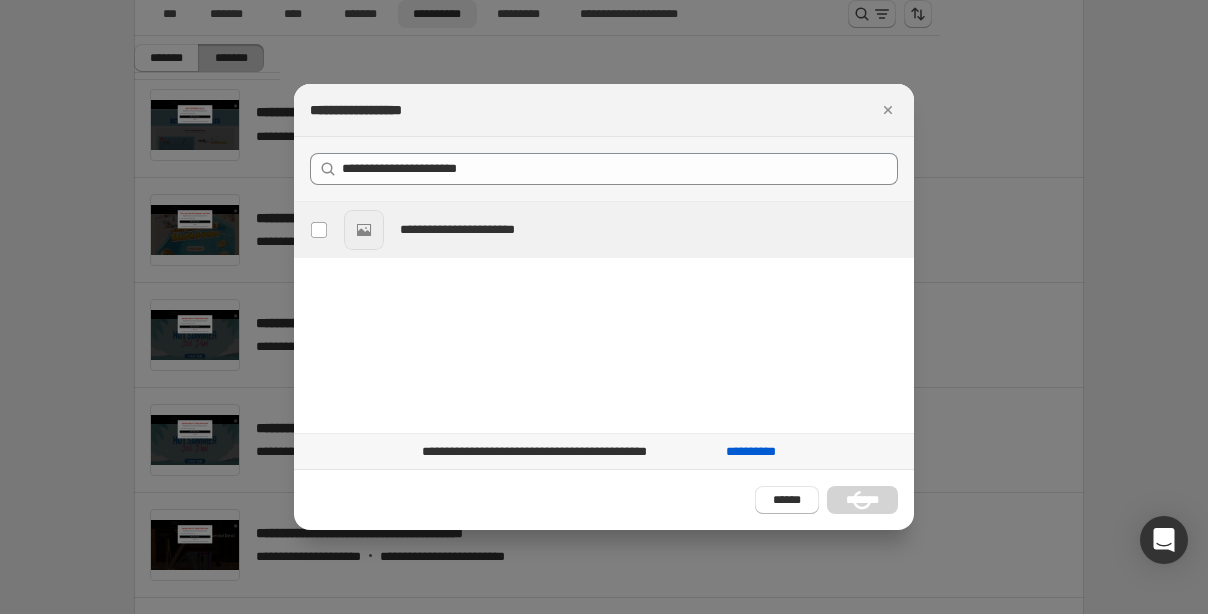 type 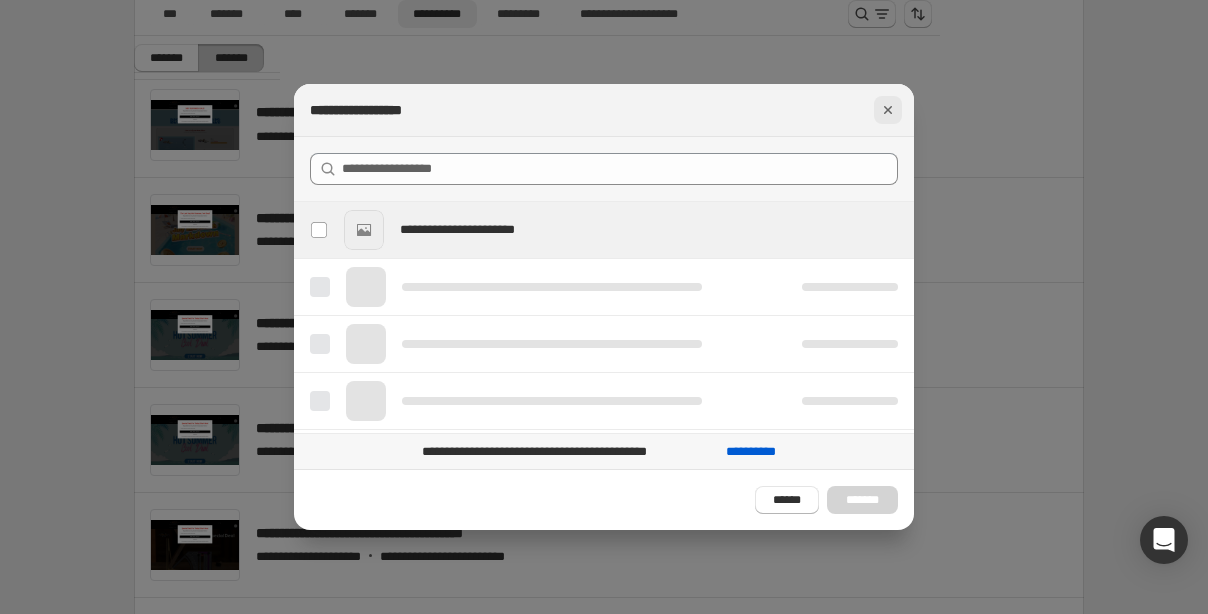 click at bounding box center (888, 110) 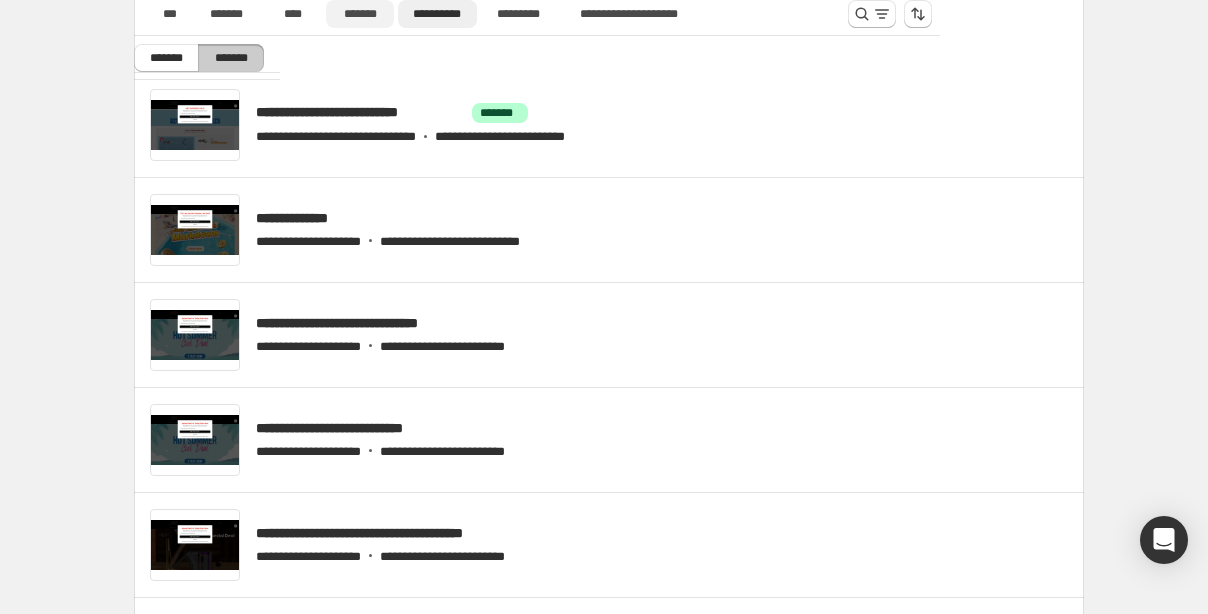 click on "*******" at bounding box center (360, 14) 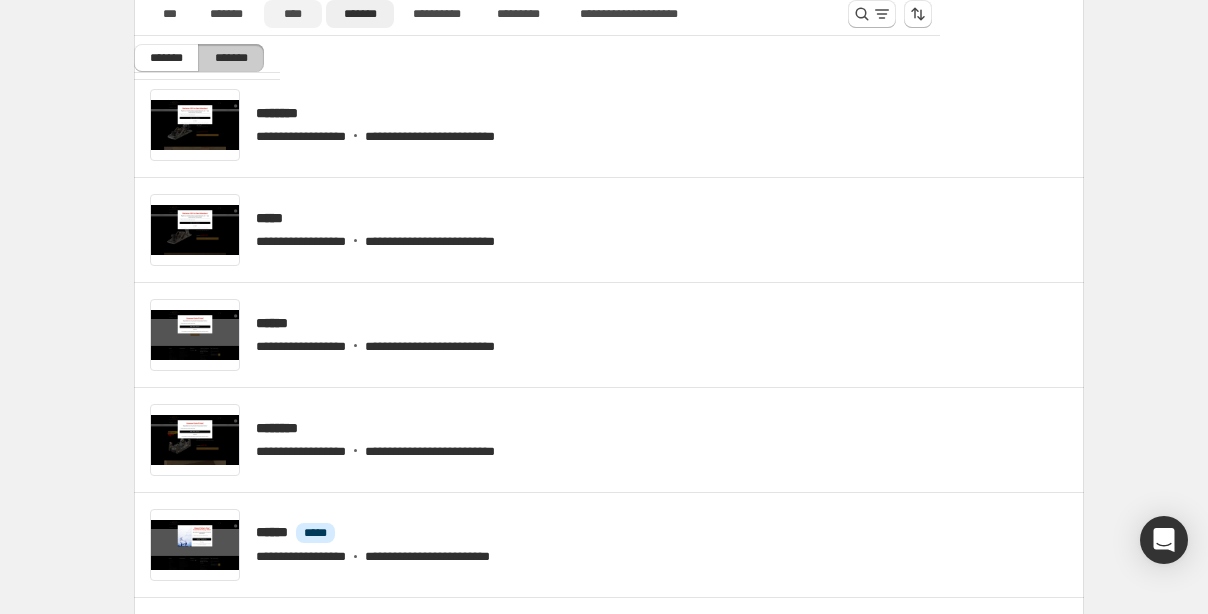 click on "****" at bounding box center [293, 14] 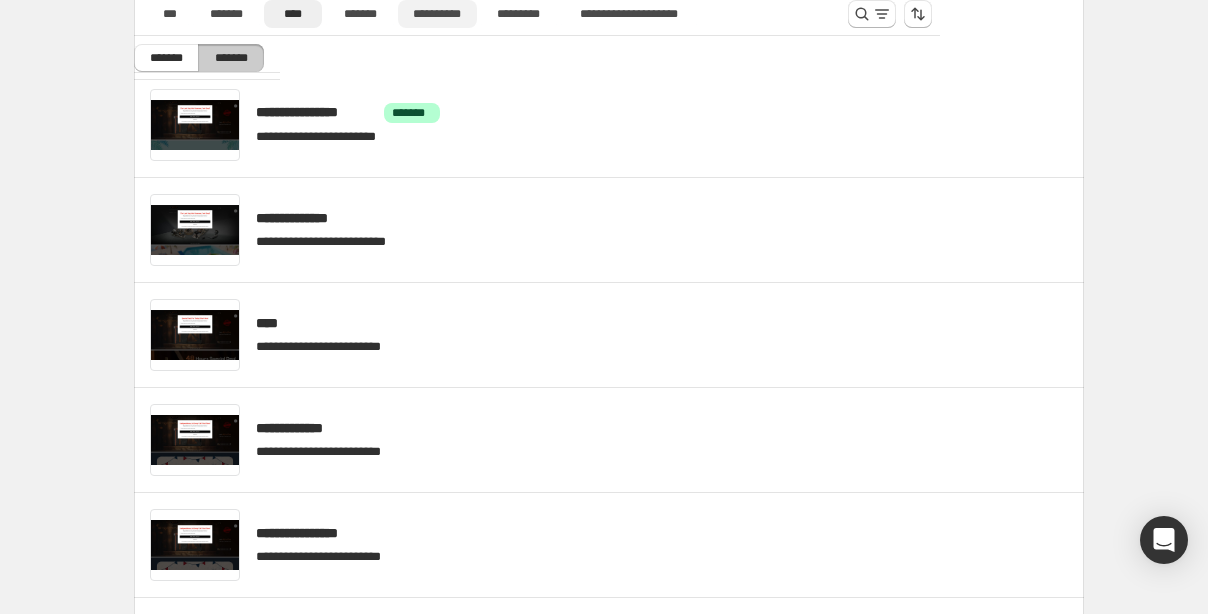 click on "**********" at bounding box center [437, 14] 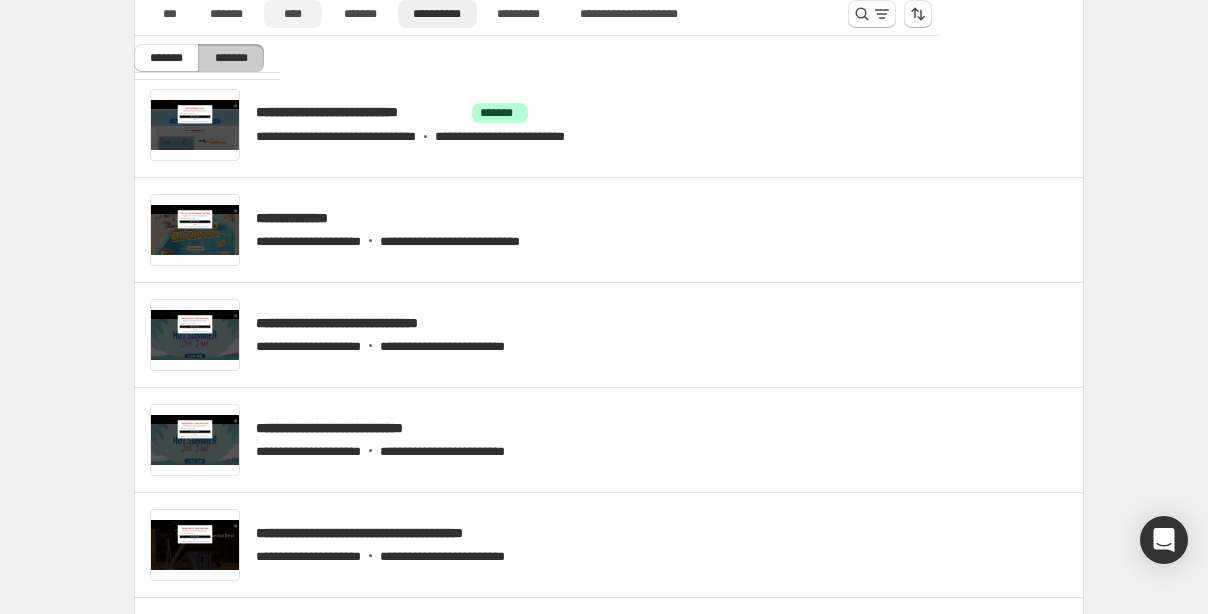 click on "****" at bounding box center (293, 14) 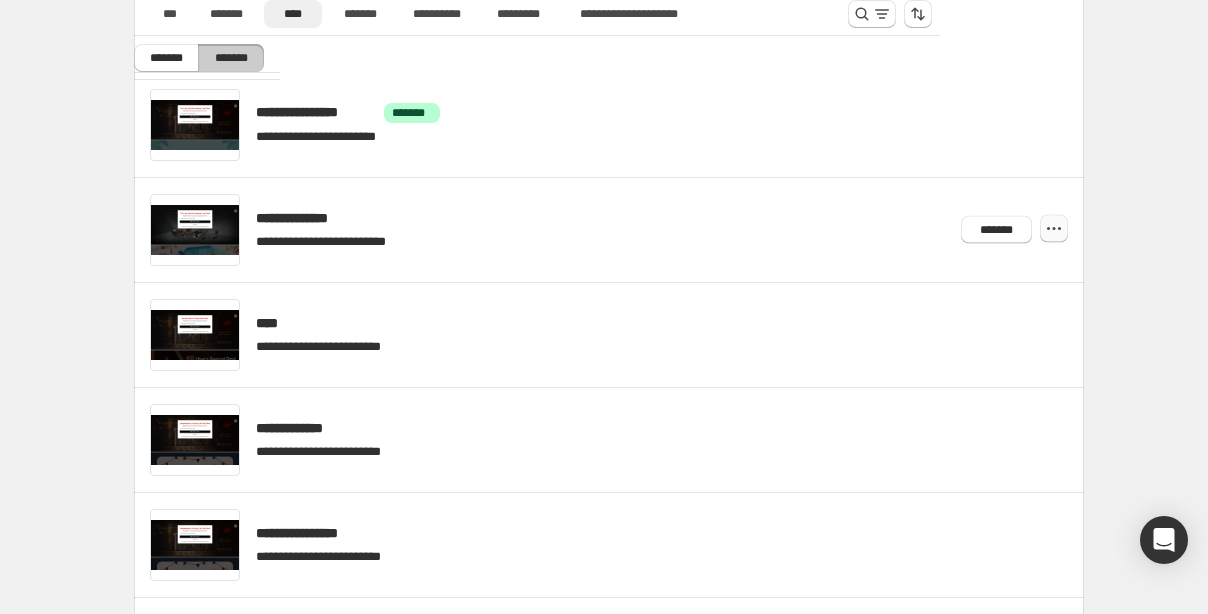 click 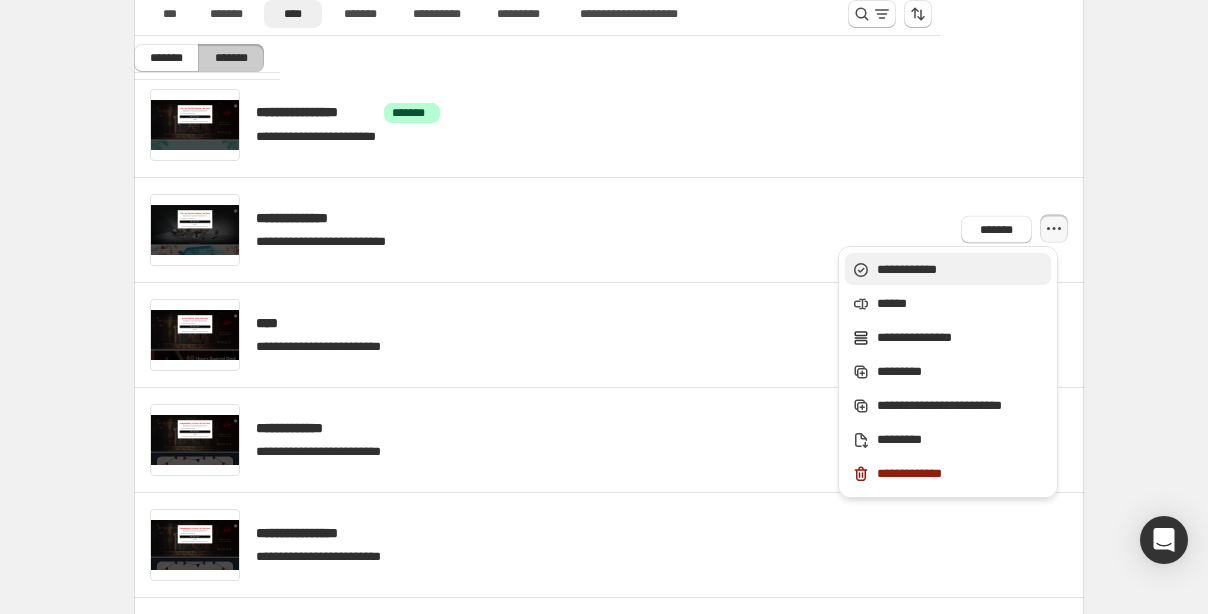 click on "**********" at bounding box center (960, 270) 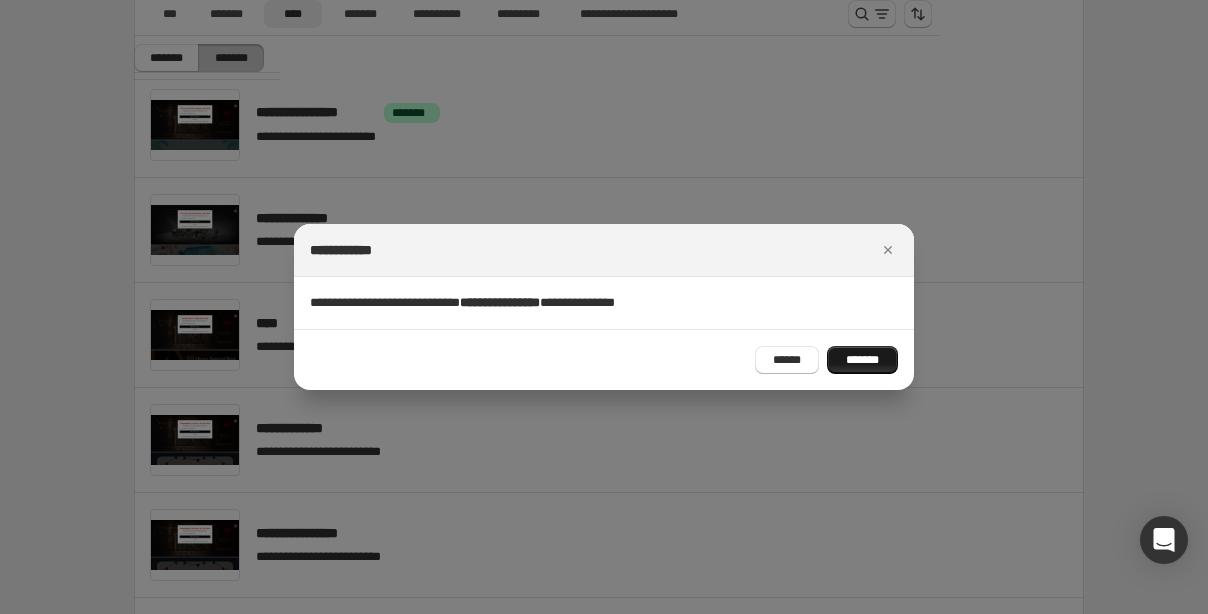 click on "*******" at bounding box center [862, 360] 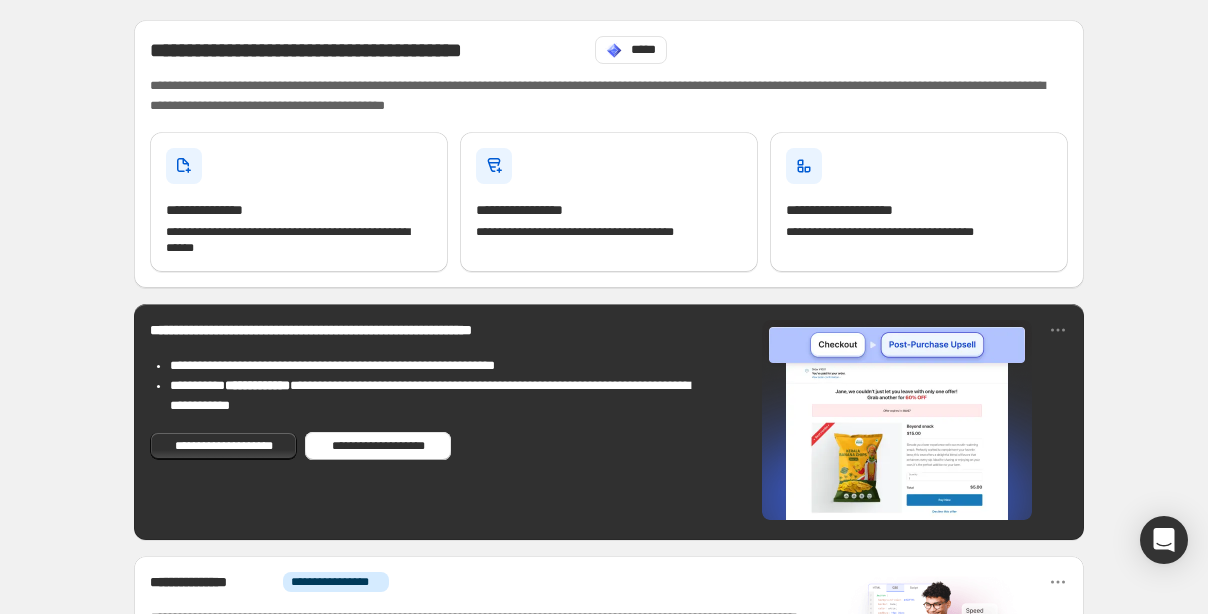 scroll, scrollTop: 545, scrollLeft: 0, axis: vertical 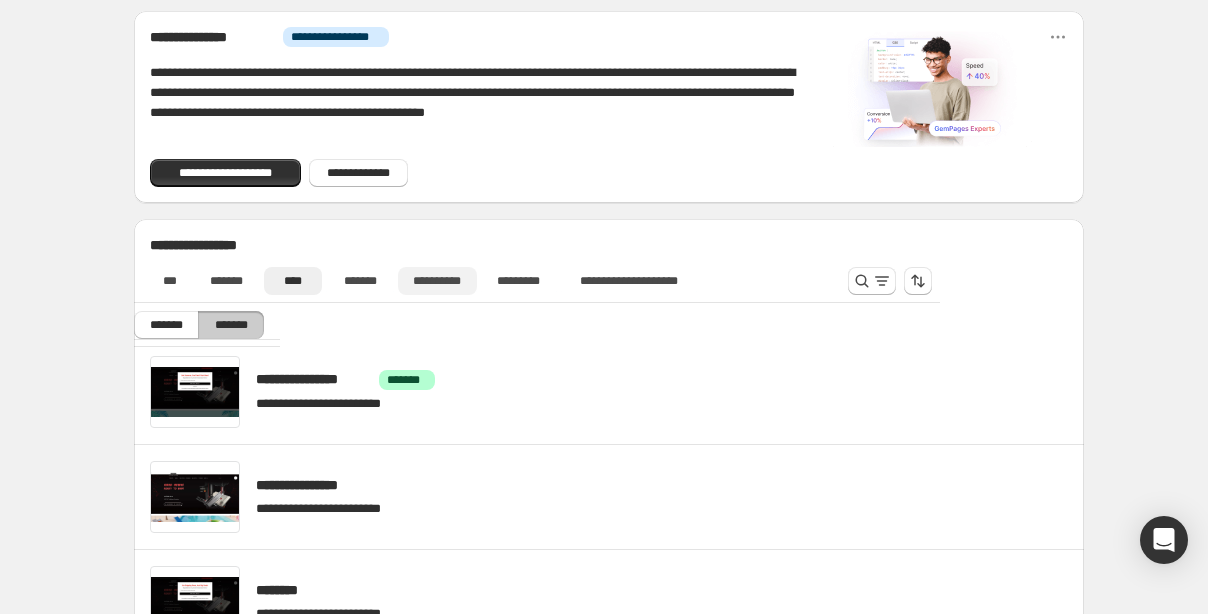 click on "**********" at bounding box center [437, 281] 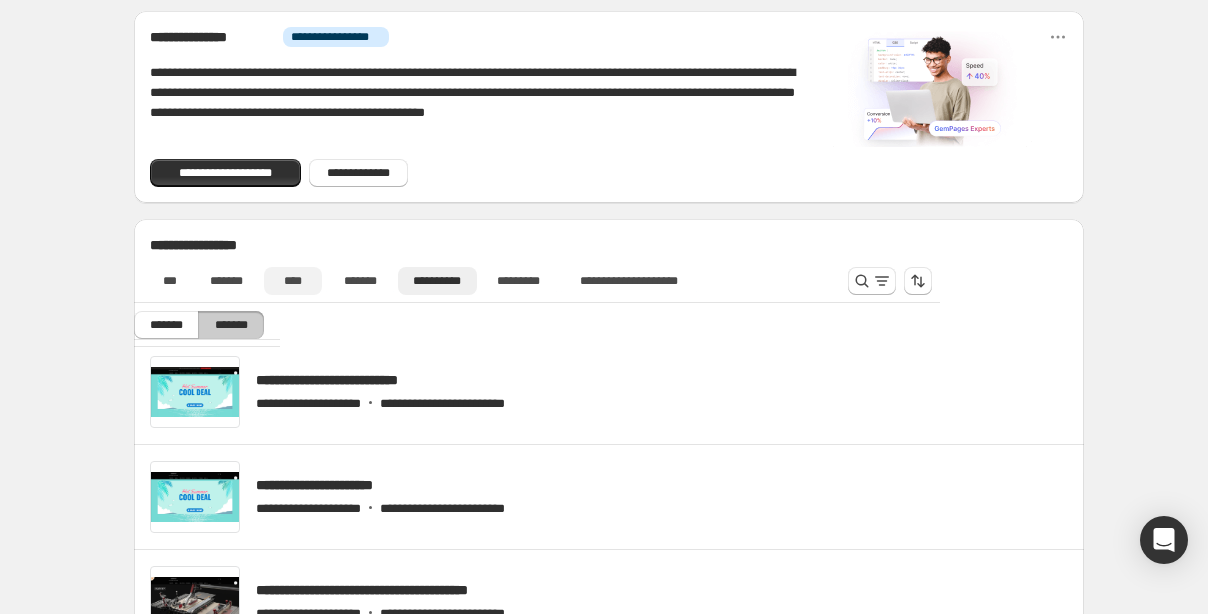 click on "****" at bounding box center (293, 281) 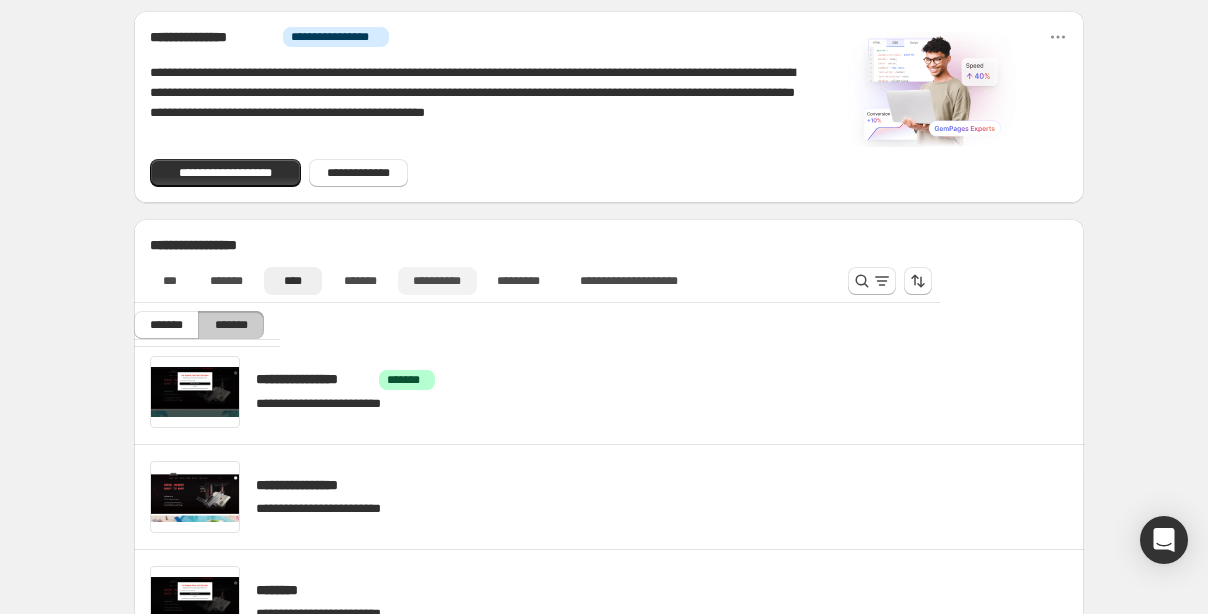 click on "**********" at bounding box center [437, 281] 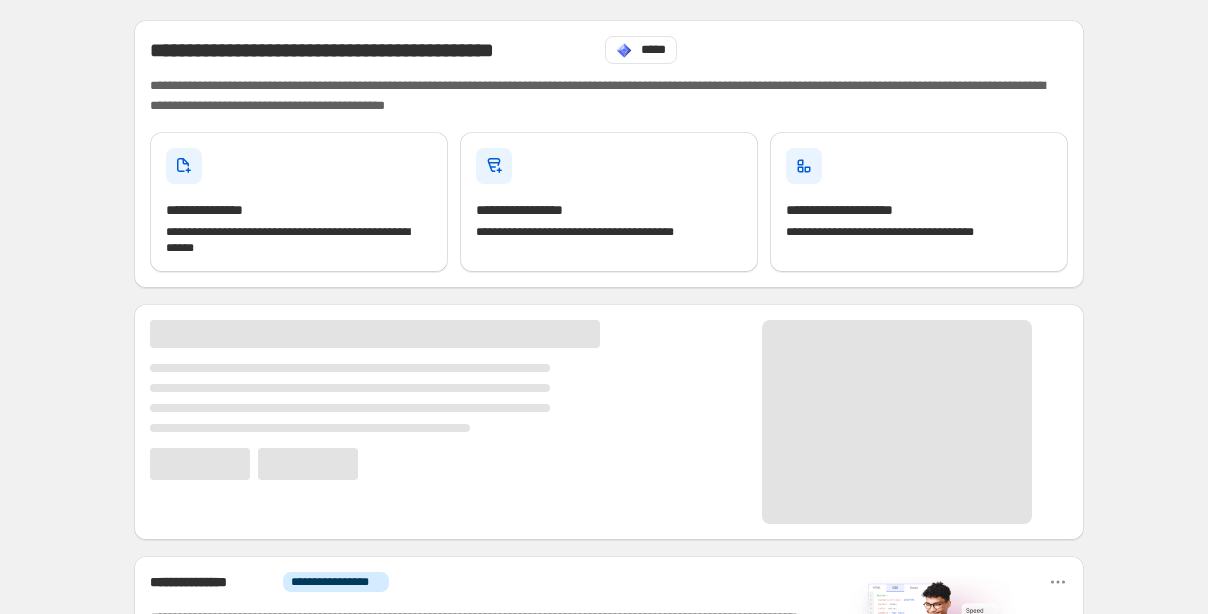 scroll, scrollTop: 0, scrollLeft: 0, axis: both 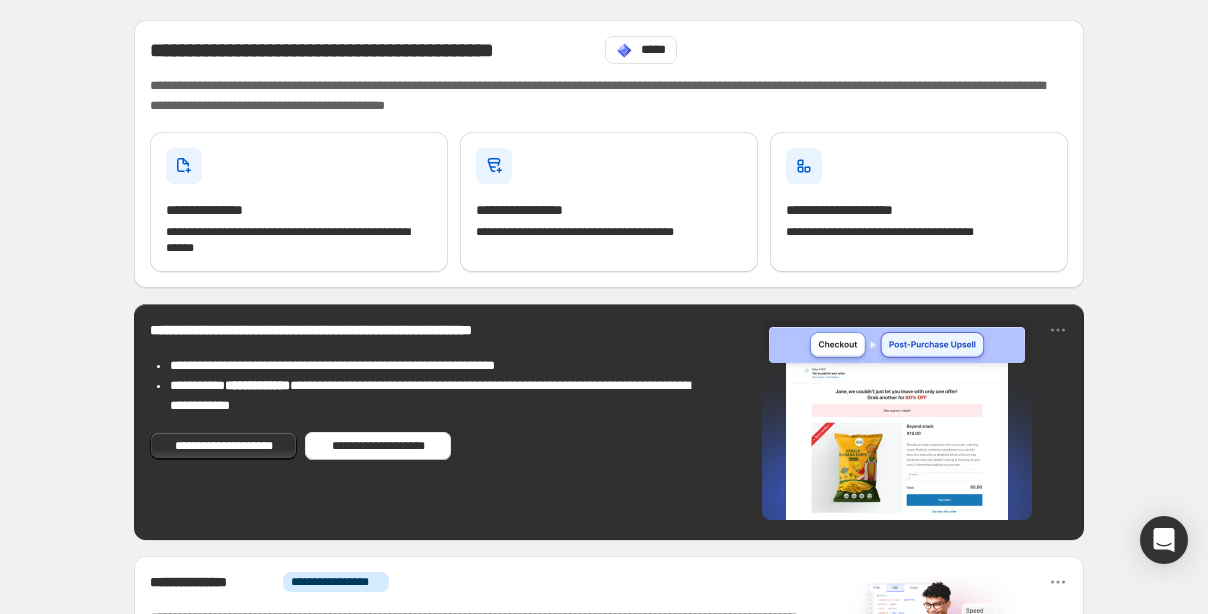 click on "**********" at bounding box center (609, 1131) 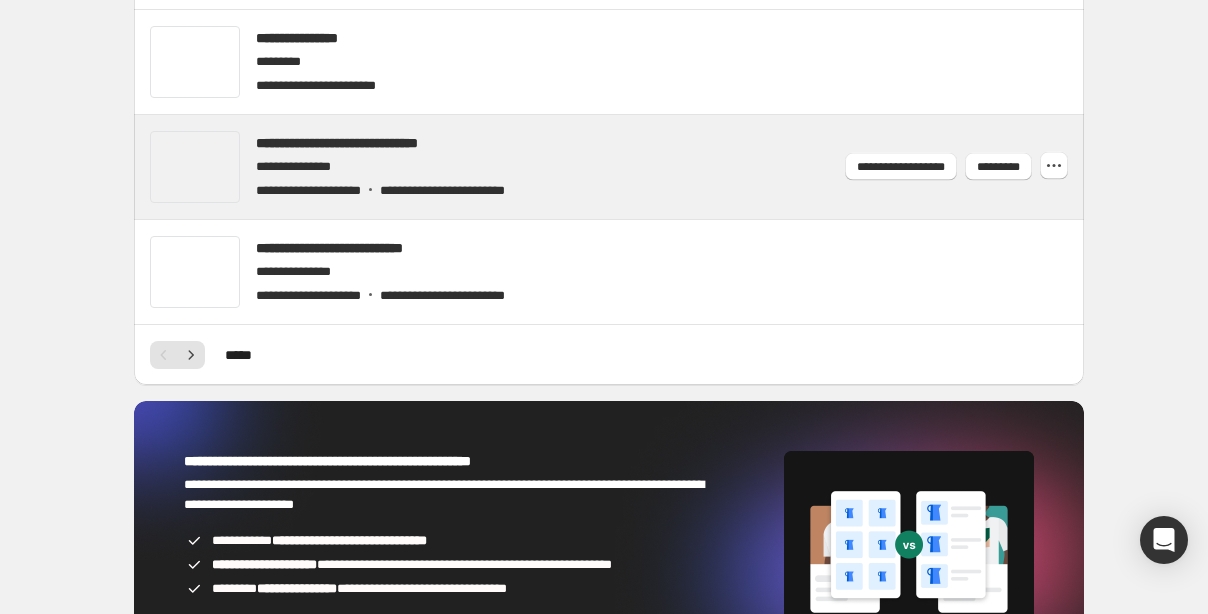scroll, scrollTop: 636, scrollLeft: 0, axis: vertical 